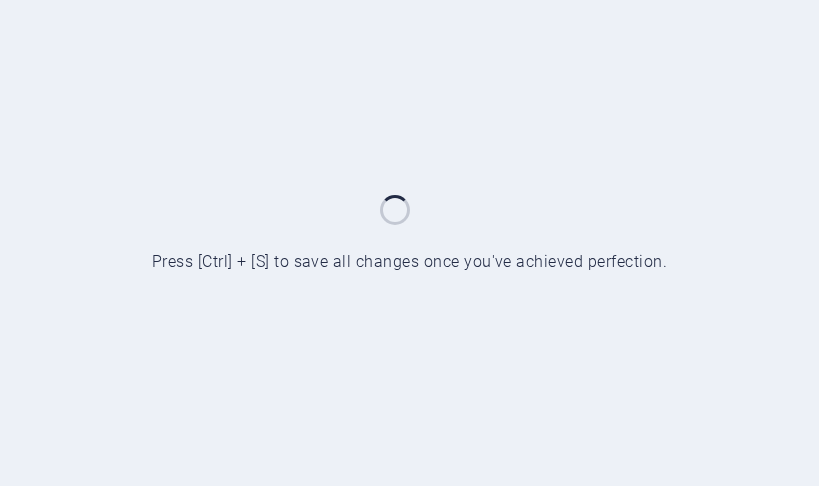 scroll, scrollTop: 0, scrollLeft: 0, axis: both 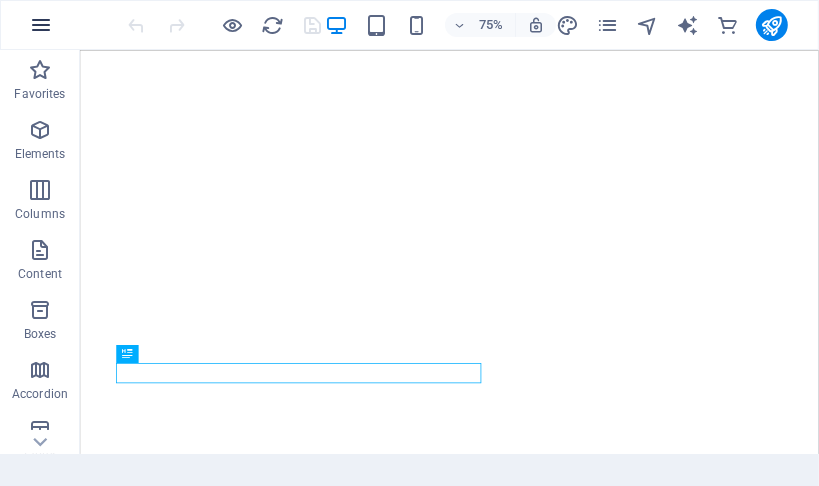 click at bounding box center [41, 25] 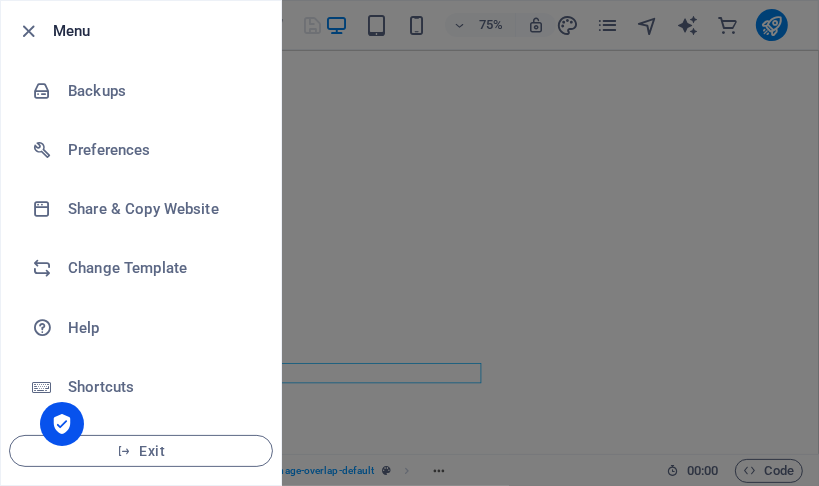 click at bounding box center (409, 243) 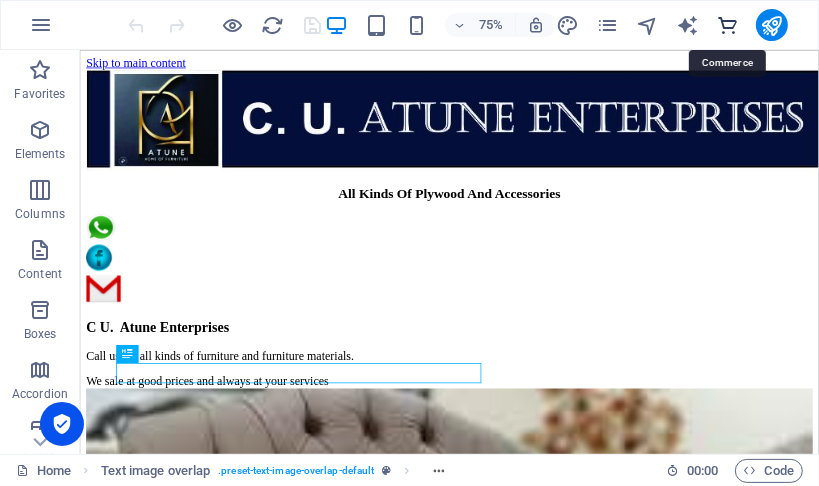 scroll, scrollTop: 0, scrollLeft: 0, axis: both 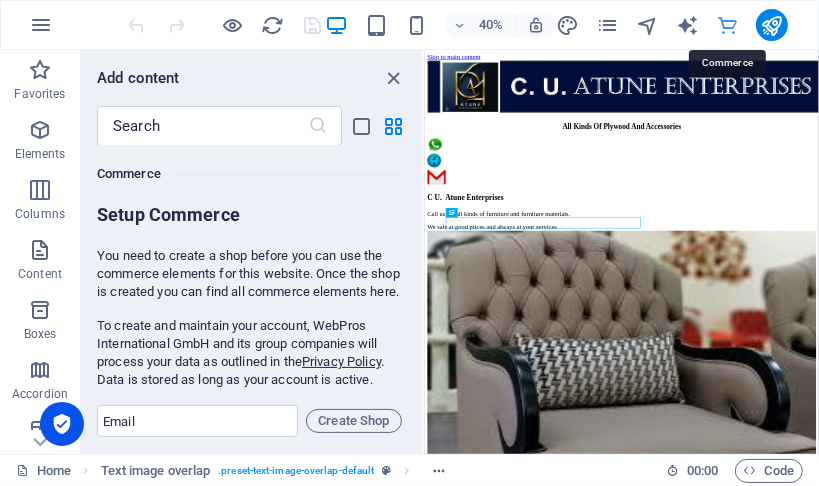 click at bounding box center (728, 25) 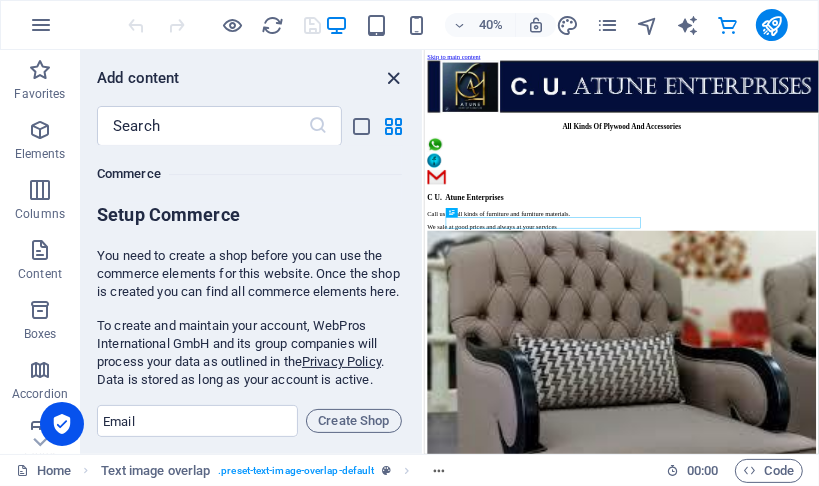 drag, startPoint x: 395, startPoint y: 80, endPoint x: 421, endPoint y: 41, distance: 46.872166 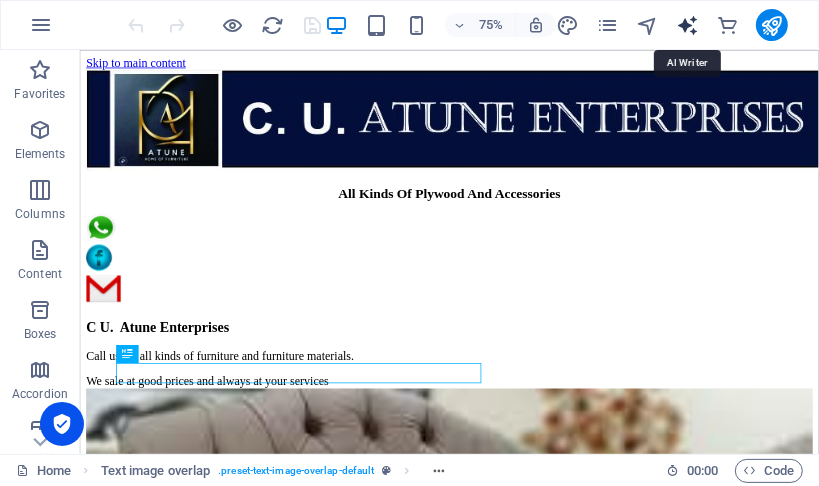 click at bounding box center [688, 25] 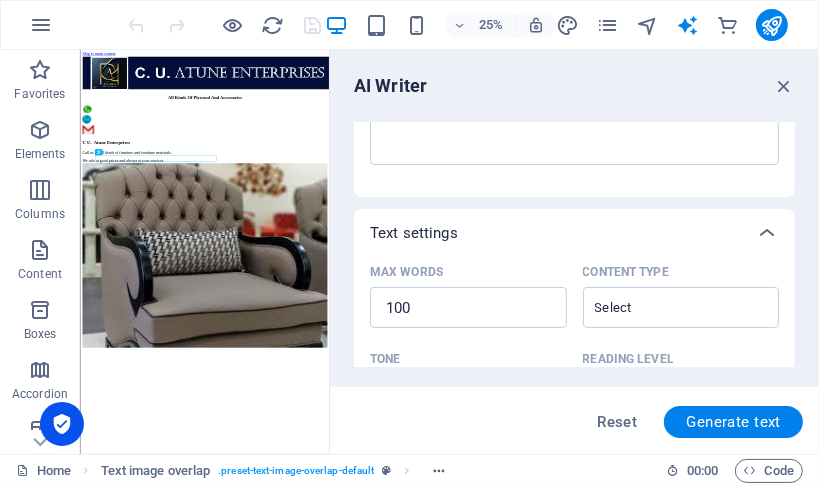 scroll, scrollTop: 400, scrollLeft: 0, axis: vertical 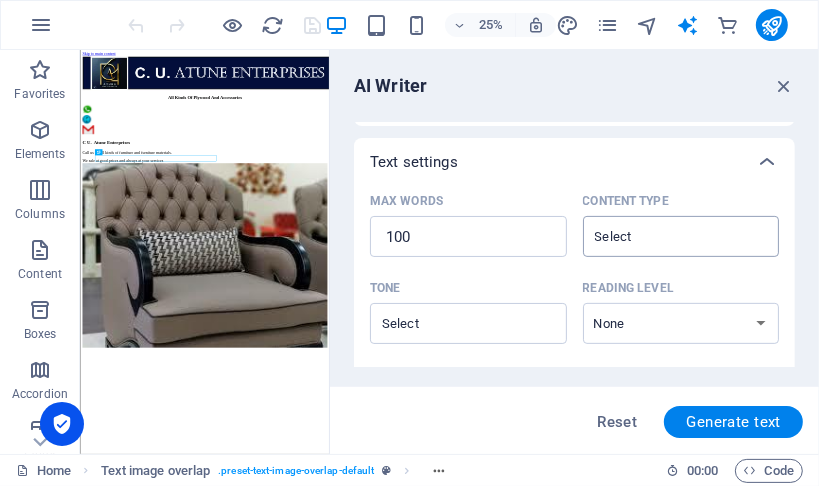 click on "Content type ​" at bounding box center [665, 236] 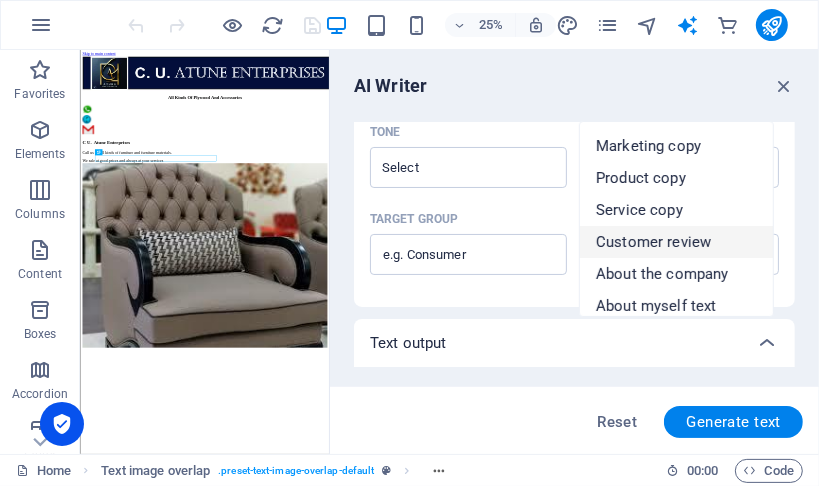 scroll, scrollTop: 560, scrollLeft: 0, axis: vertical 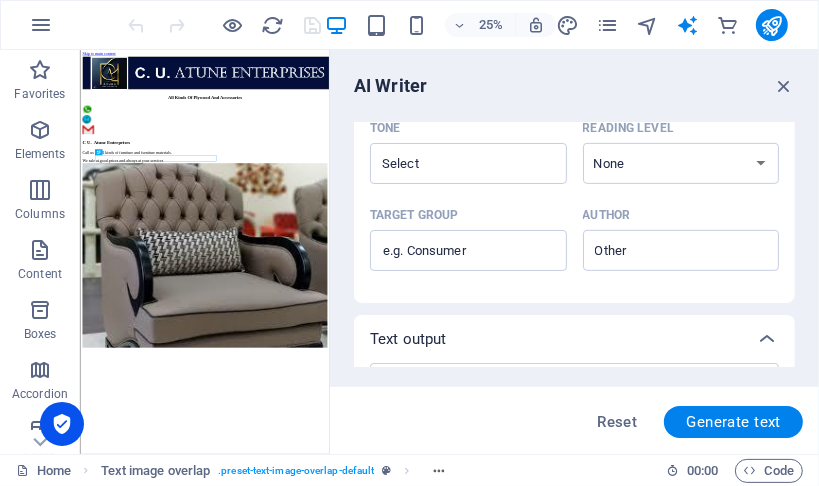 click on "Tone ​ Reading level None Academic Adult Teen Child" at bounding box center (574, 156) 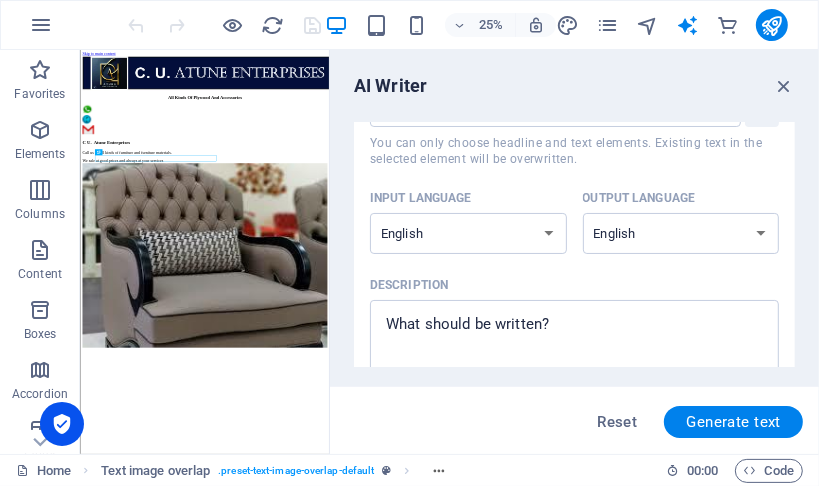 scroll, scrollTop: 0, scrollLeft: 0, axis: both 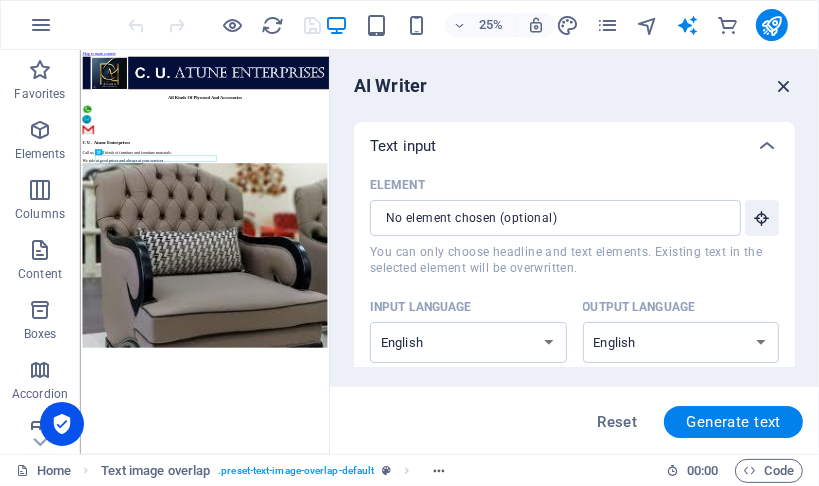click at bounding box center [784, 86] 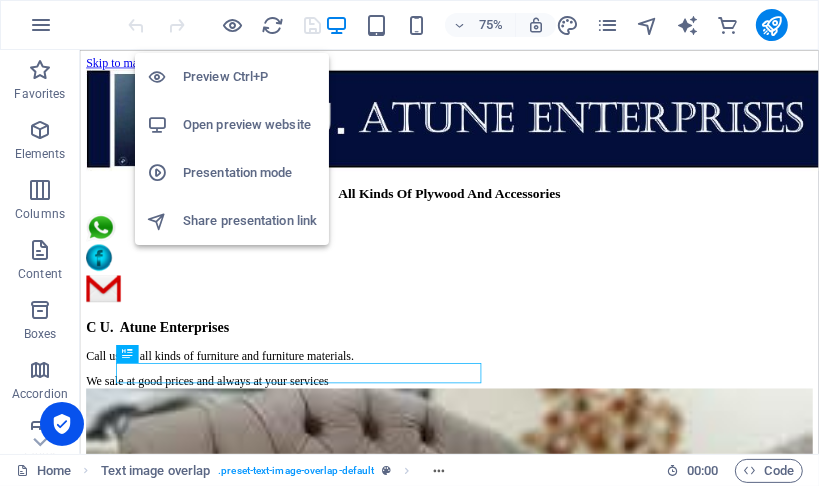 click on "Preview Ctrl+P" at bounding box center [250, 77] 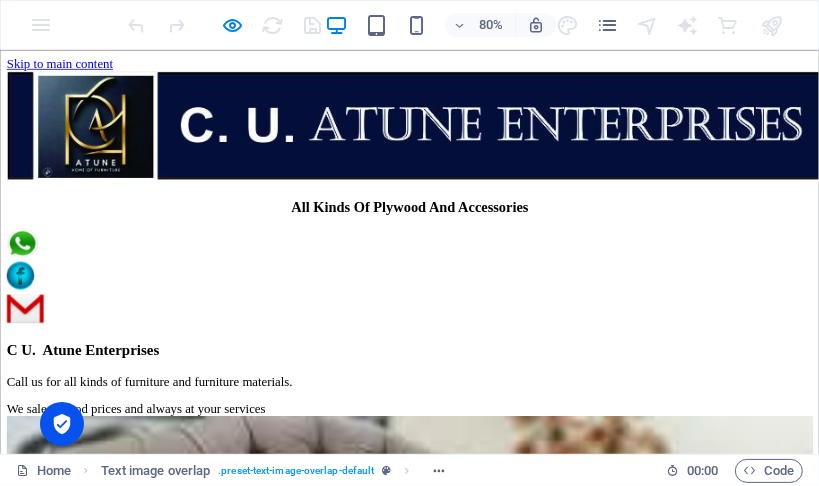 click at bounding box center [512, 333] 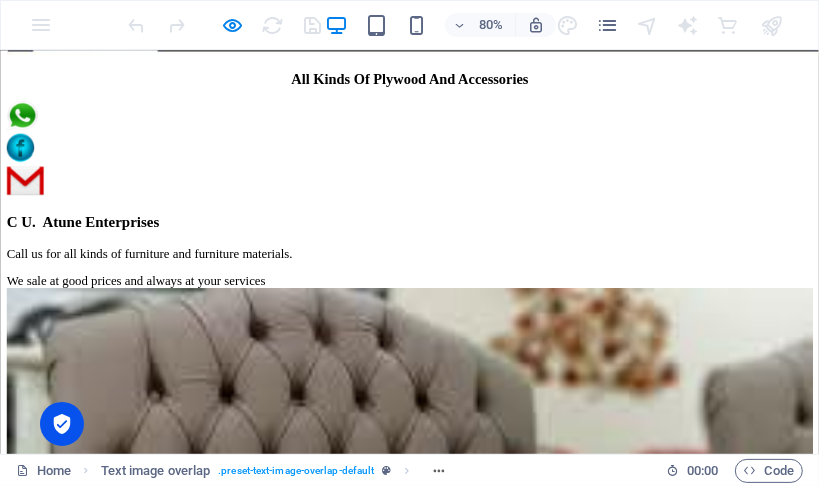 scroll, scrollTop: 132, scrollLeft: 0, axis: vertical 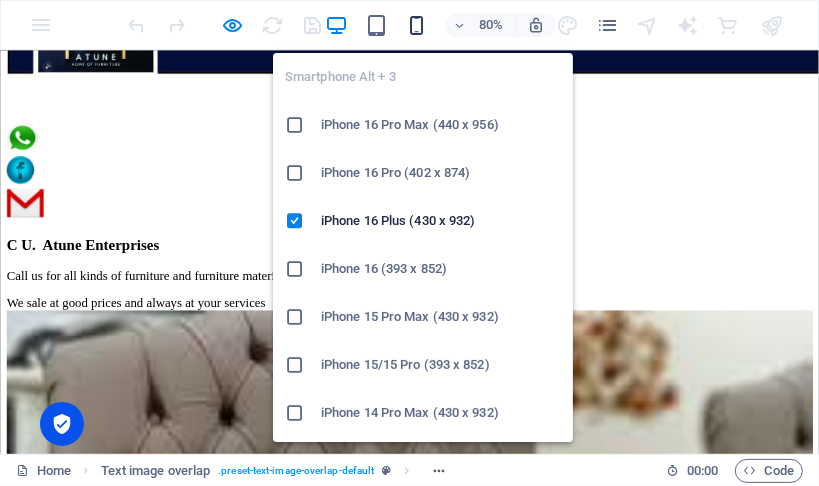 click at bounding box center [417, 25] 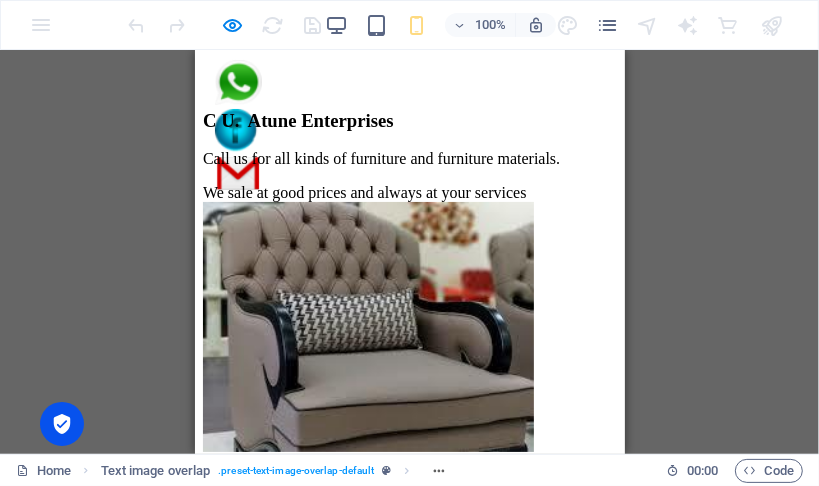 click on "C U.  Atune Enterprises  Call us for all kinds of furniture and furniture materials. We sale at good prices and always at your services" at bounding box center (409, 292) 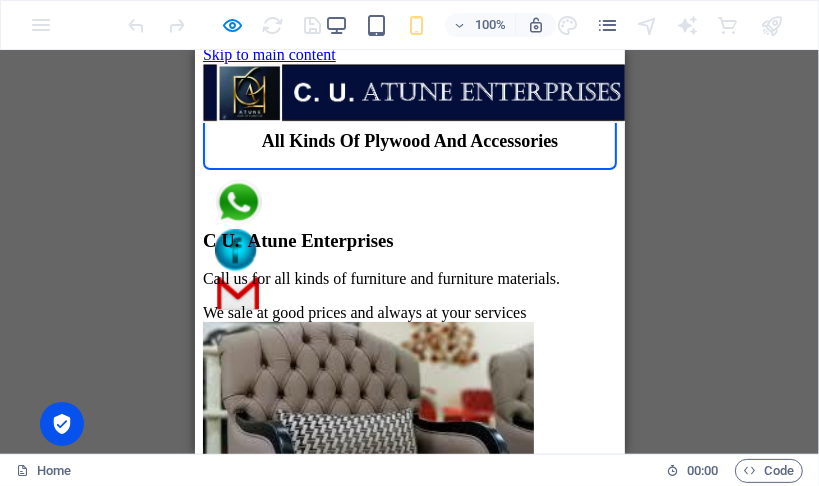 scroll, scrollTop: 0, scrollLeft: 0, axis: both 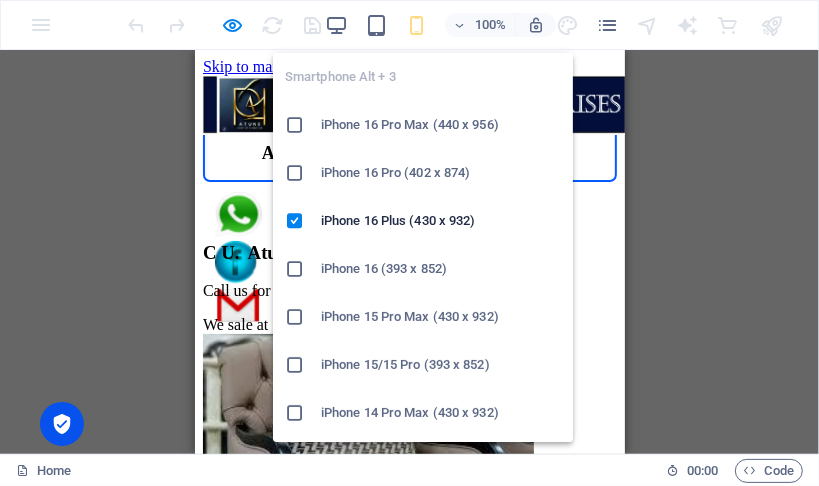 click on "iPhone 16 Pro Max (440 x 956)" at bounding box center (441, 125) 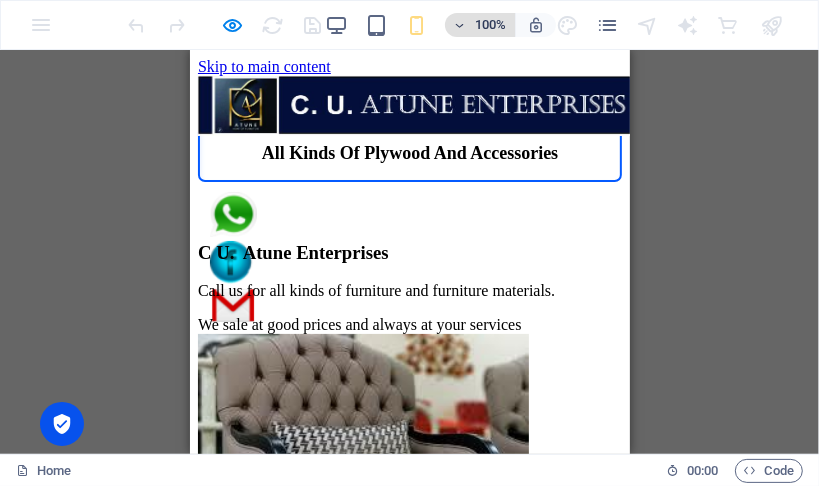 click at bounding box center (460, 25) 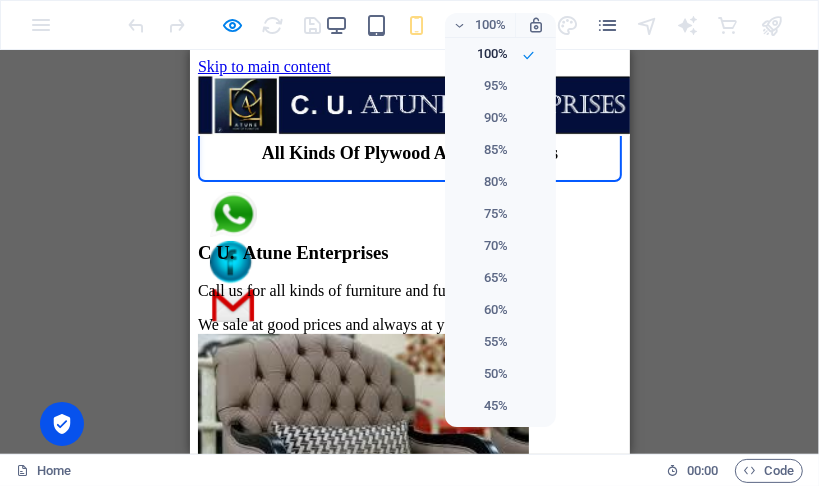 drag, startPoint x: 383, startPoint y: 252, endPoint x: 432, endPoint y: 112, distance: 148.32735 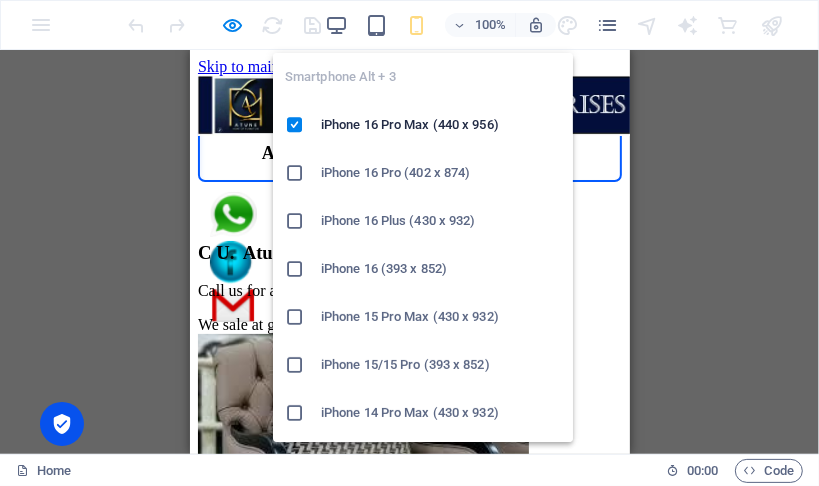 click at bounding box center [417, 25] 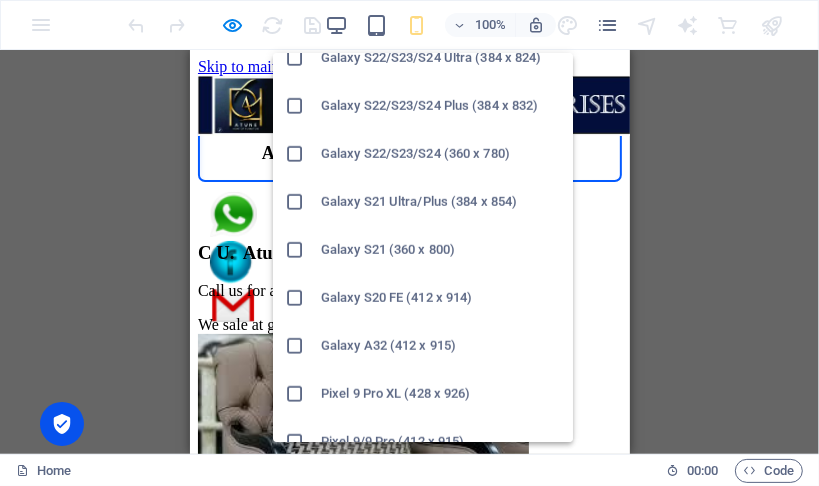 scroll, scrollTop: 715, scrollLeft: 0, axis: vertical 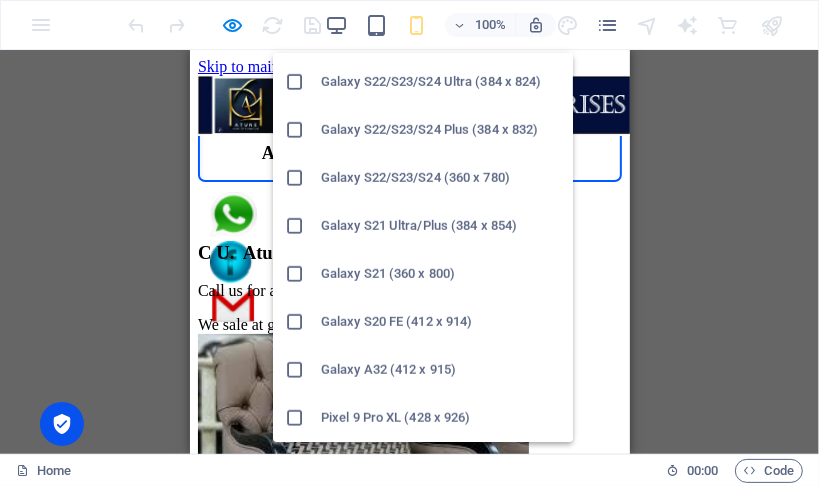 click on "Galaxy S21 (360 x 800)" at bounding box center (441, 274) 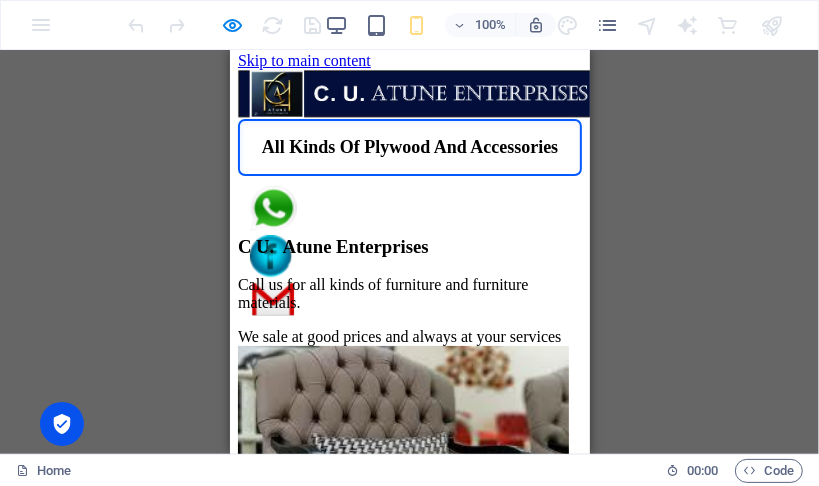 scroll, scrollTop: 0, scrollLeft: 0, axis: both 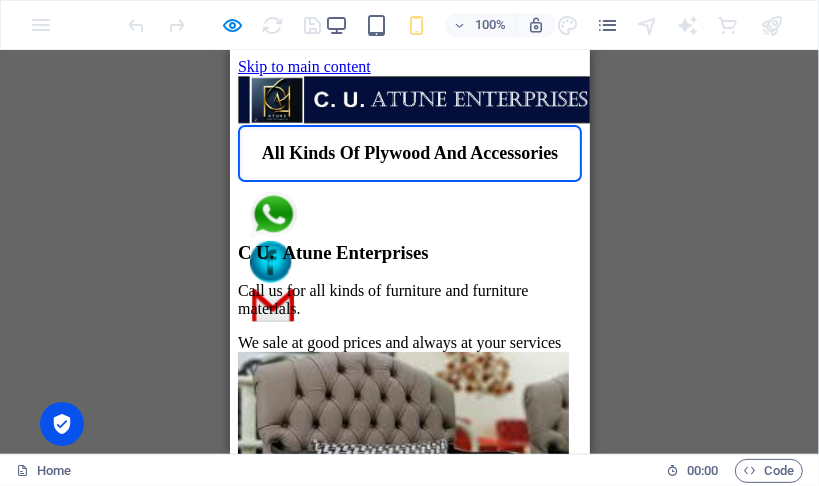 click on "C U.  Atune Enterprises  Call us for all kinds of furniture and furniture materials. We sale at good prices and always at your services" at bounding box center (409, 296) 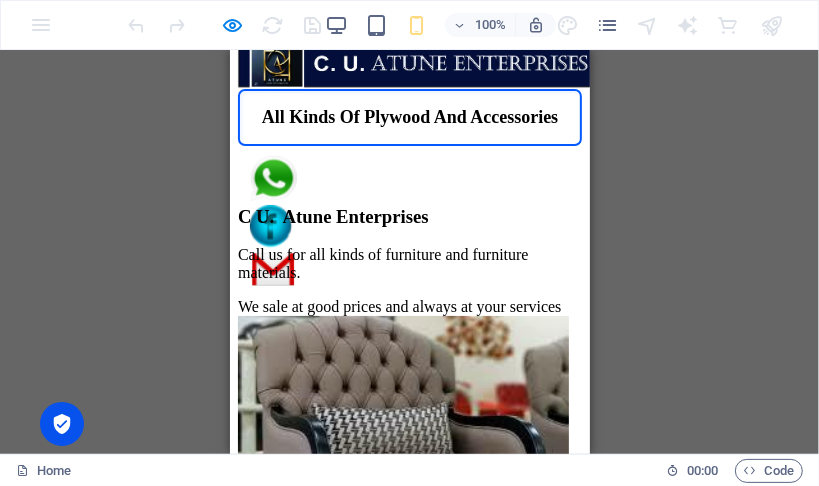 scroll, scrollTop: 0, scrollLeft: 0, axis: both 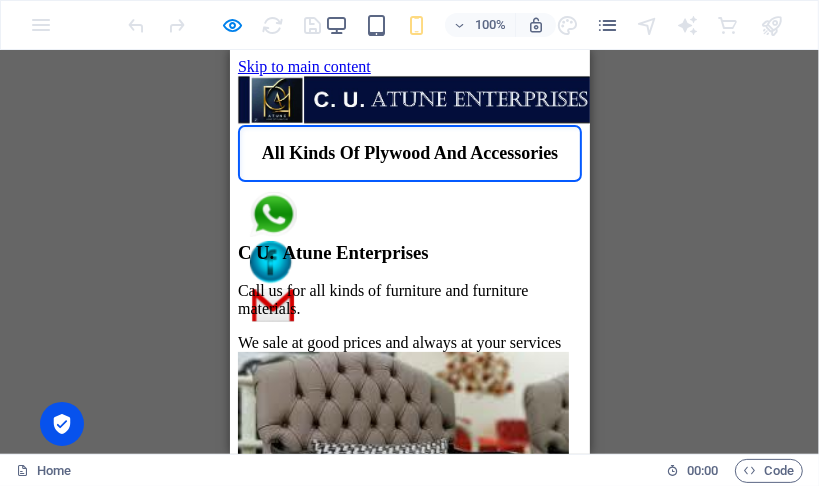 click at bounding box center (272, 262) 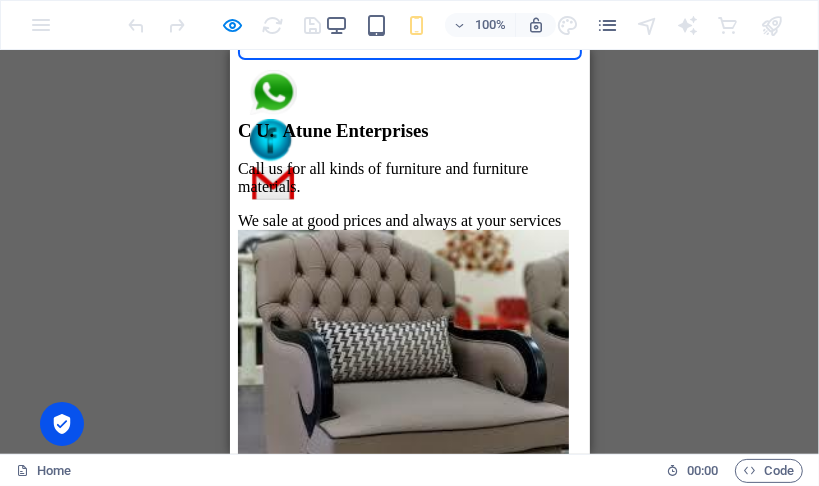scroll, scrollTop: 0, scrollLeft: 0, axis: both 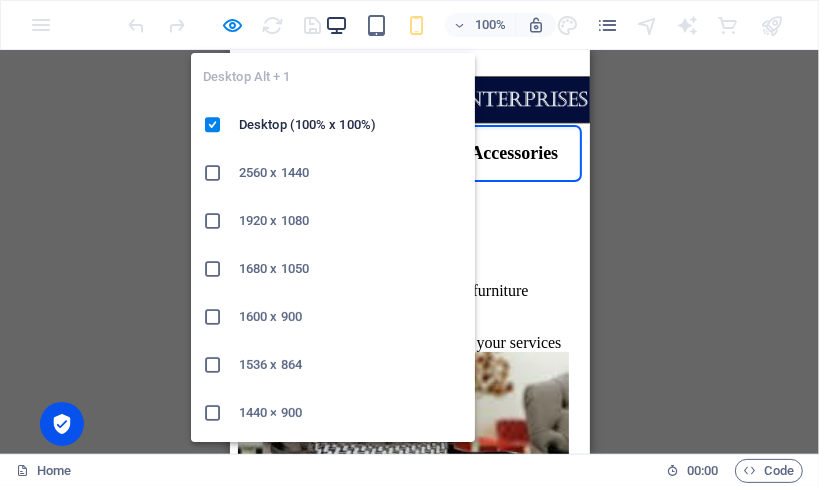 click at bounding box center [337, 25] 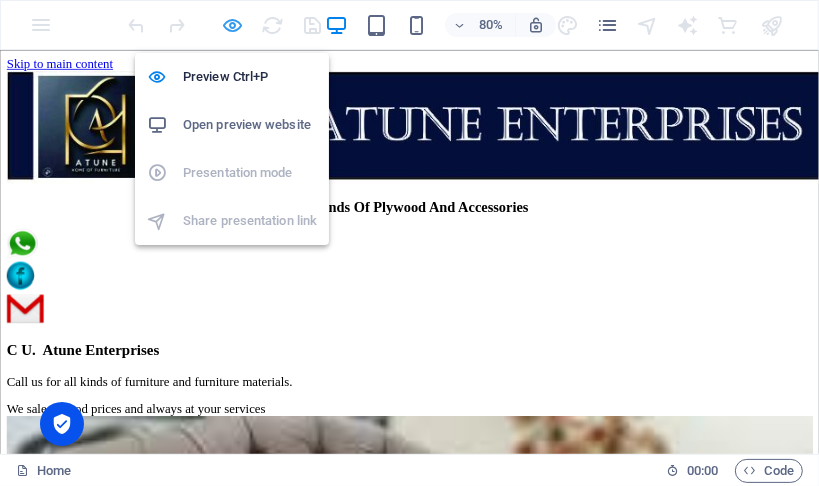 click at bounding box center (233, 25) 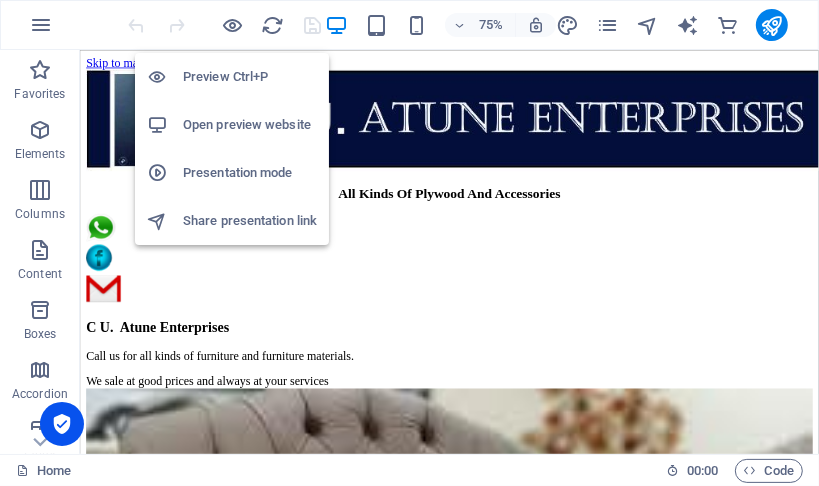 click on "Open preview website" at bounding box center [250, 125] 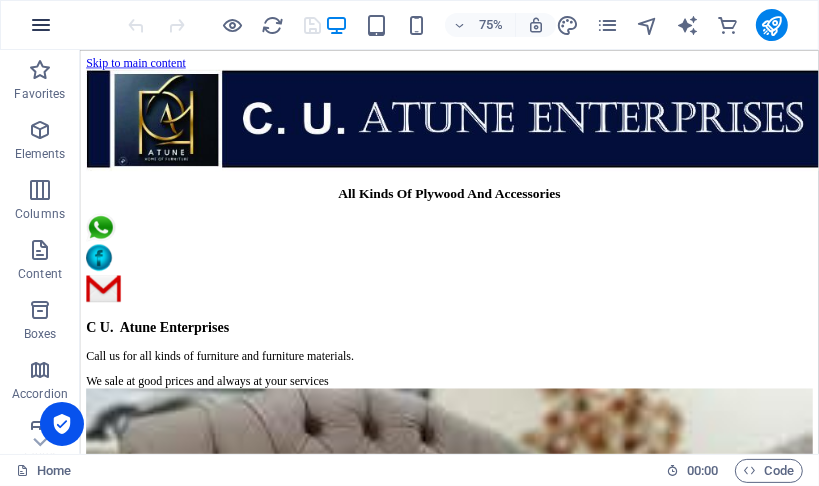 click at bounding box center [41, 25] 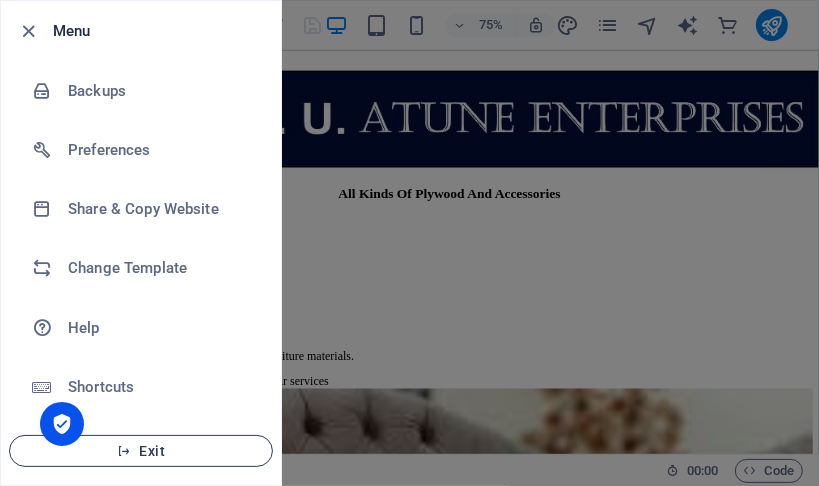 click at bounding box center [124, 451] 